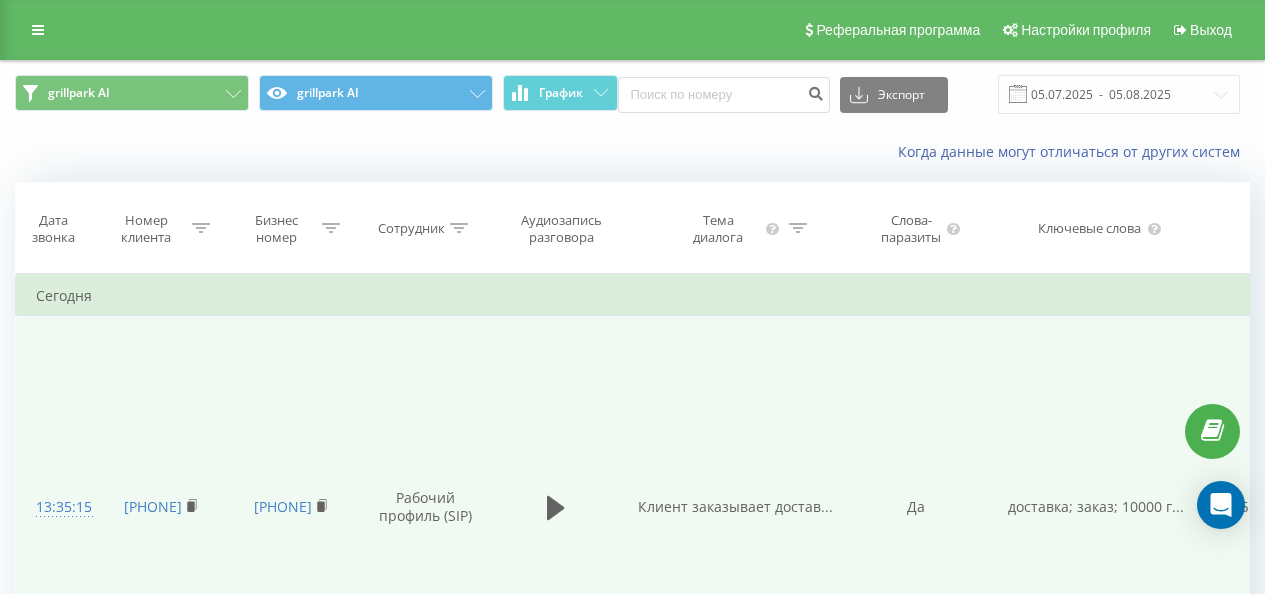 scroll, scrollTop: 0, scrollLeft: 0, axis: both 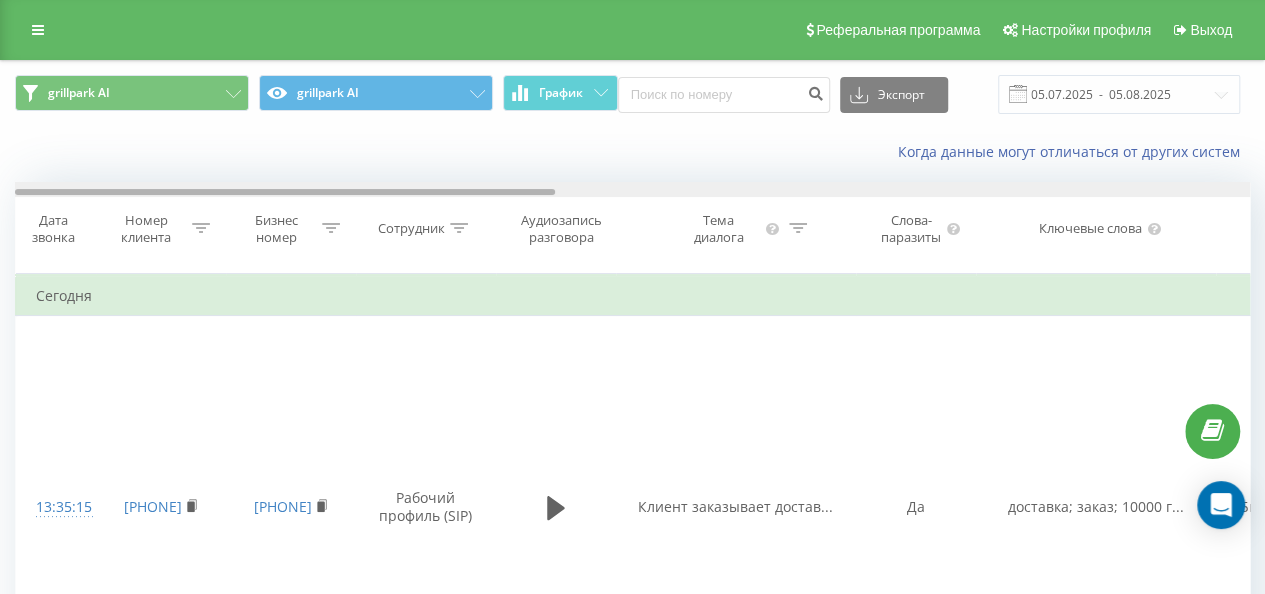 drag, startPoint x: 794, startPoint y: 190, endPoint x: 41, endPoint y: 160, distance: 753.59735 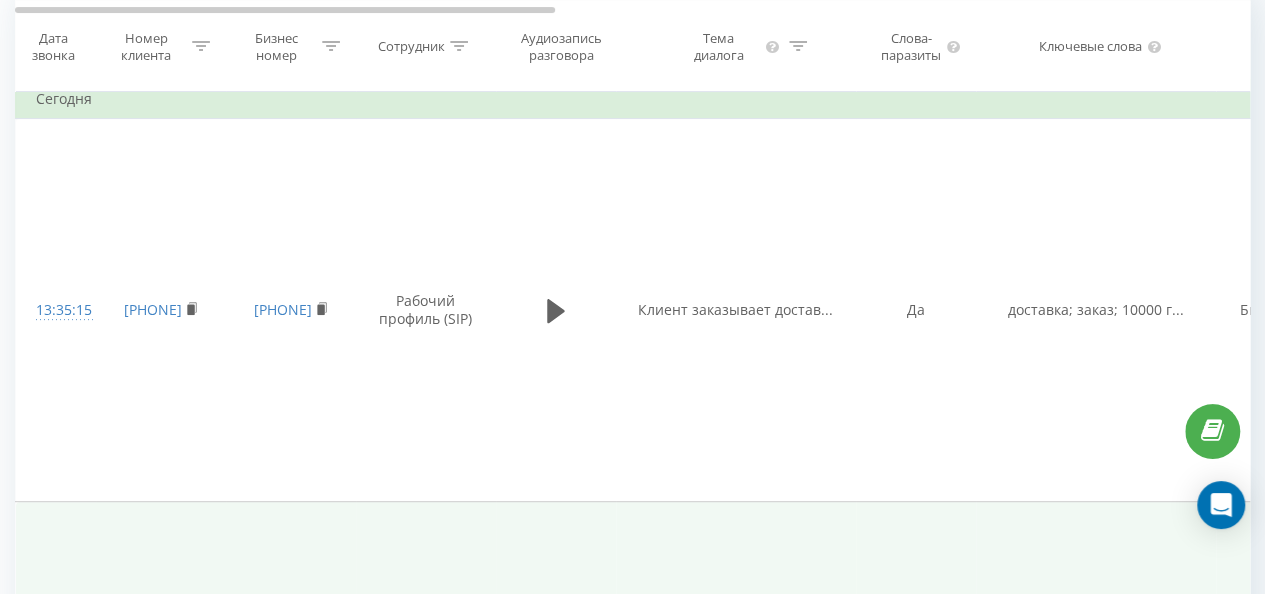 scroll, scrollTop: 0, scrollLeft: 0, axis: both 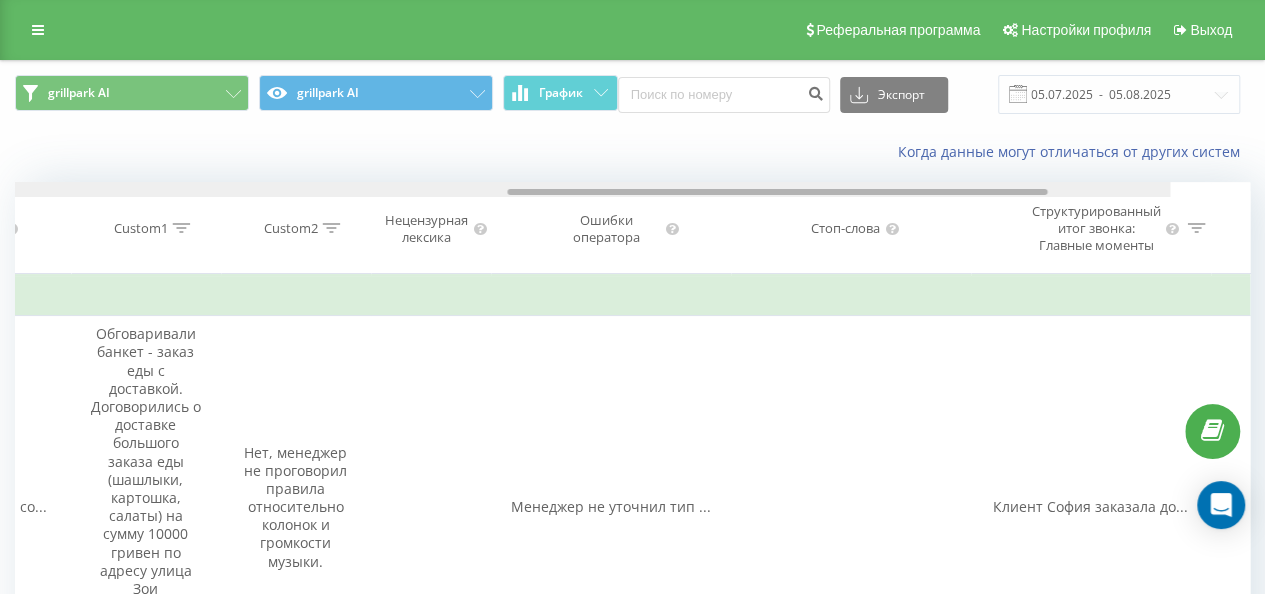 drag, startPoint x: 304, startPoint y: 192, endPoint x: 911, endPoint y: 226, distance: 607.9515 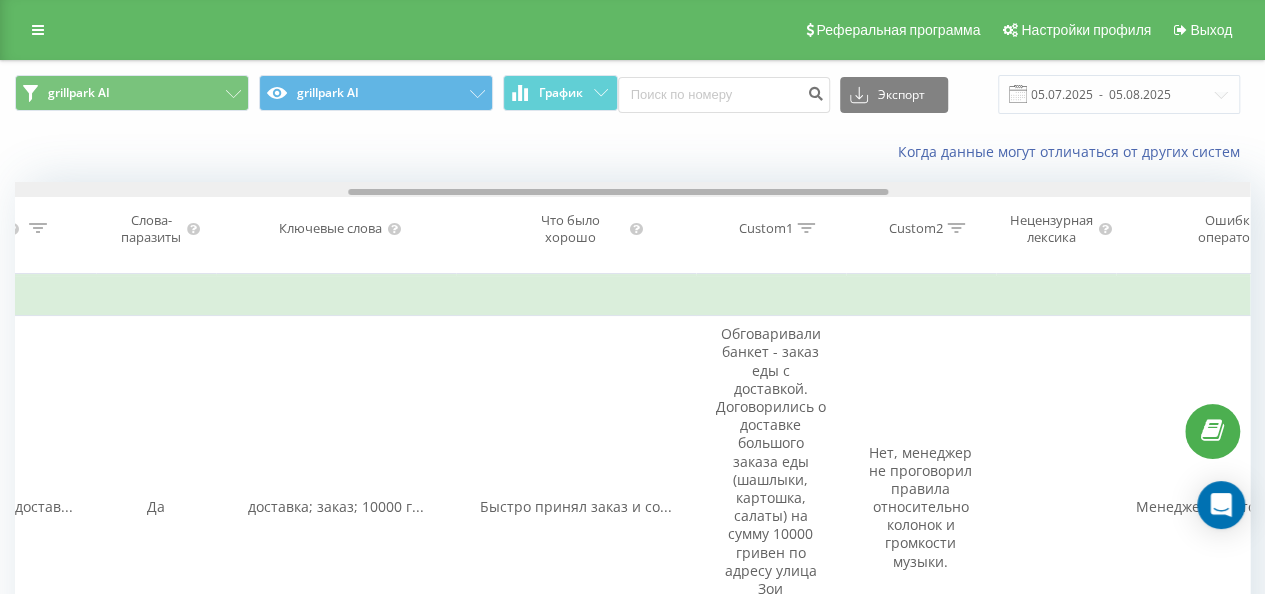 drag, startPoint x: 885, startPoint y: 192, endPoint x: 611, endPoint y: 158, distance: 276.10144 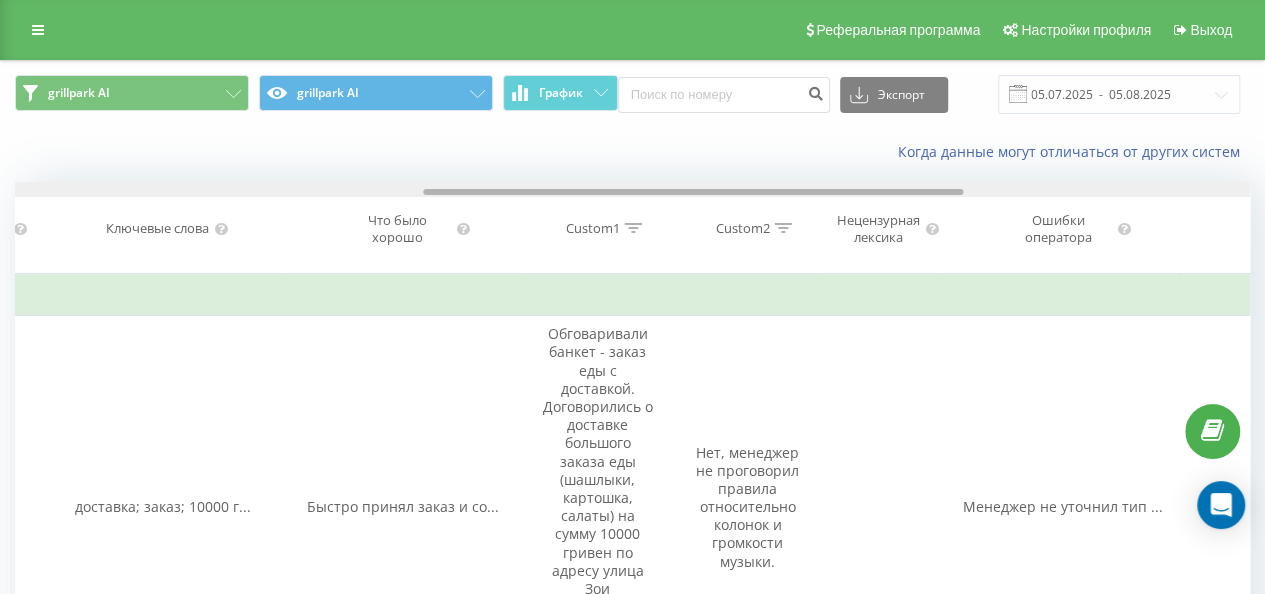 drag, startPoint x: 544, startPoint y: 192, endPoint x: 620, endPoint y: 194, distance: 76.02631 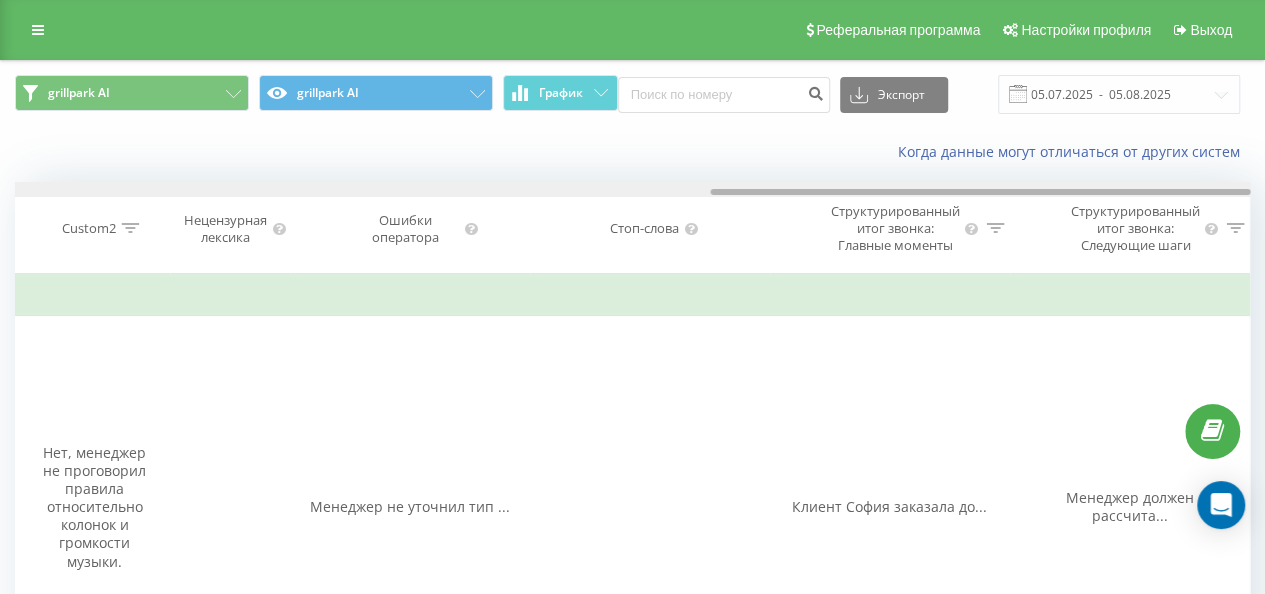 drag, startPoint x: 706, startPoint y: 186, endPoint x: 740, endPoint y: 195, distance: 35.17101 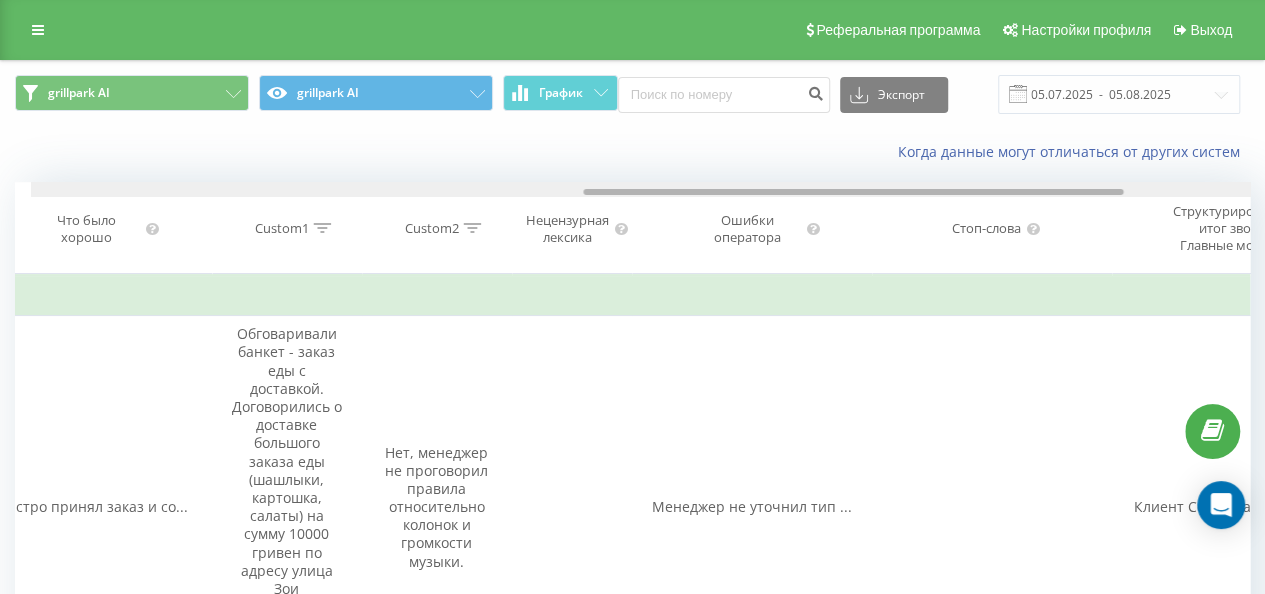 drag, startPoint x: 738, startPoint y: 190, endPoint x: 588, endPoint y: 166, distance: 151.90787 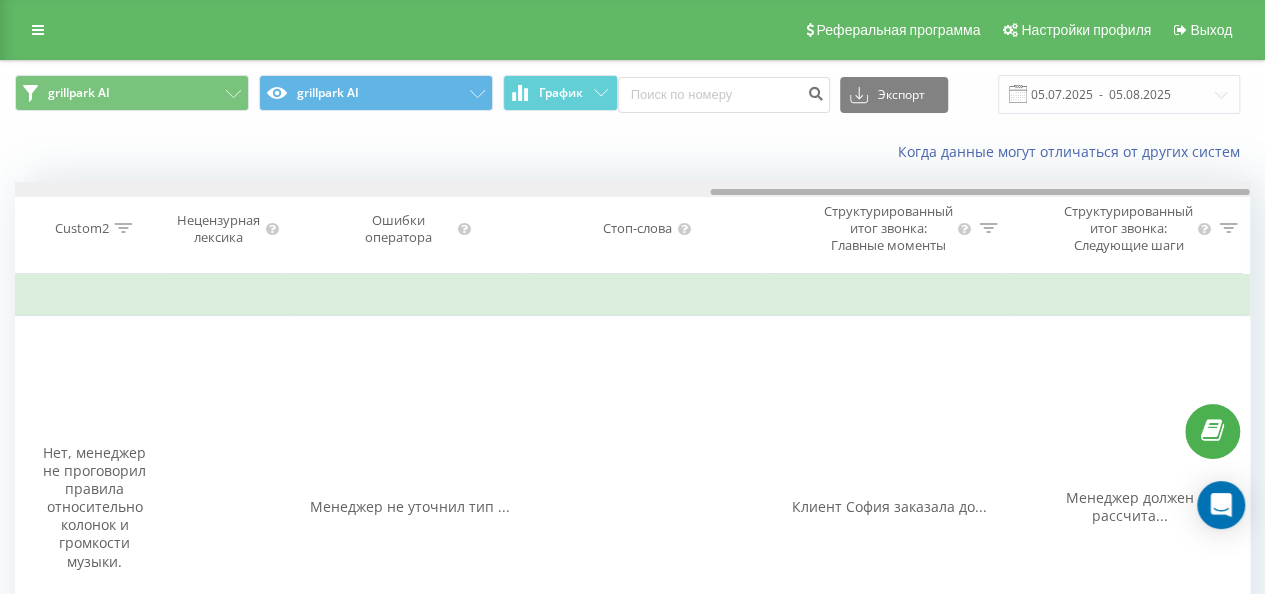 drag, startPoint x: 702, startPoint y: 193, endPoint x: 884, endPoint y: 155, distance: 185.92471 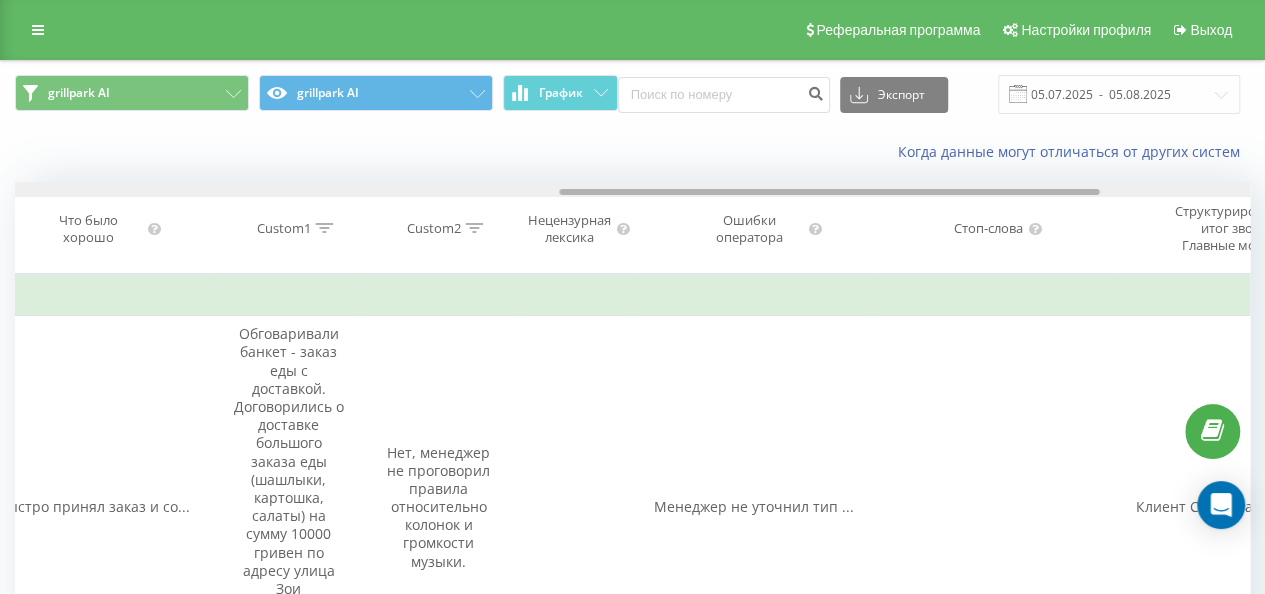 drag, startPoint x: 853, startPoint y: 194, endPoint x: 700, endPoint y: 179, distance: 153.73354 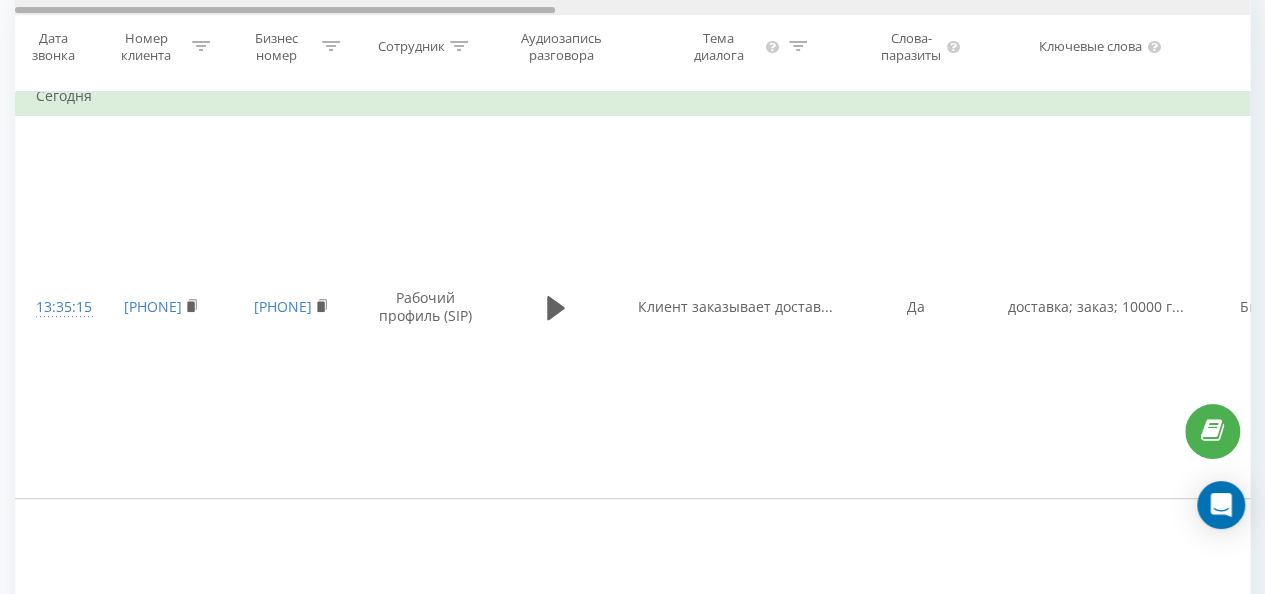 drag, startPoint x: 763, startPoint y: 6, endPoint x: 179, endPoint y: 16, distance: 584.08563 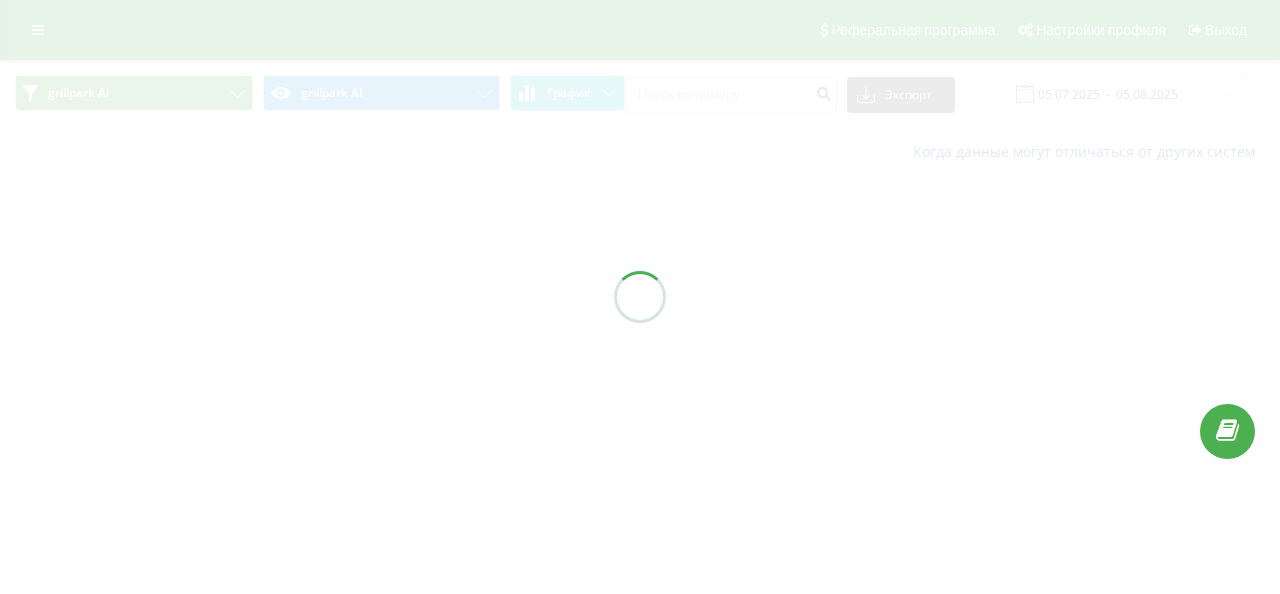 scroll, scrollTop: 0, scrollLeft: 0, axis: both 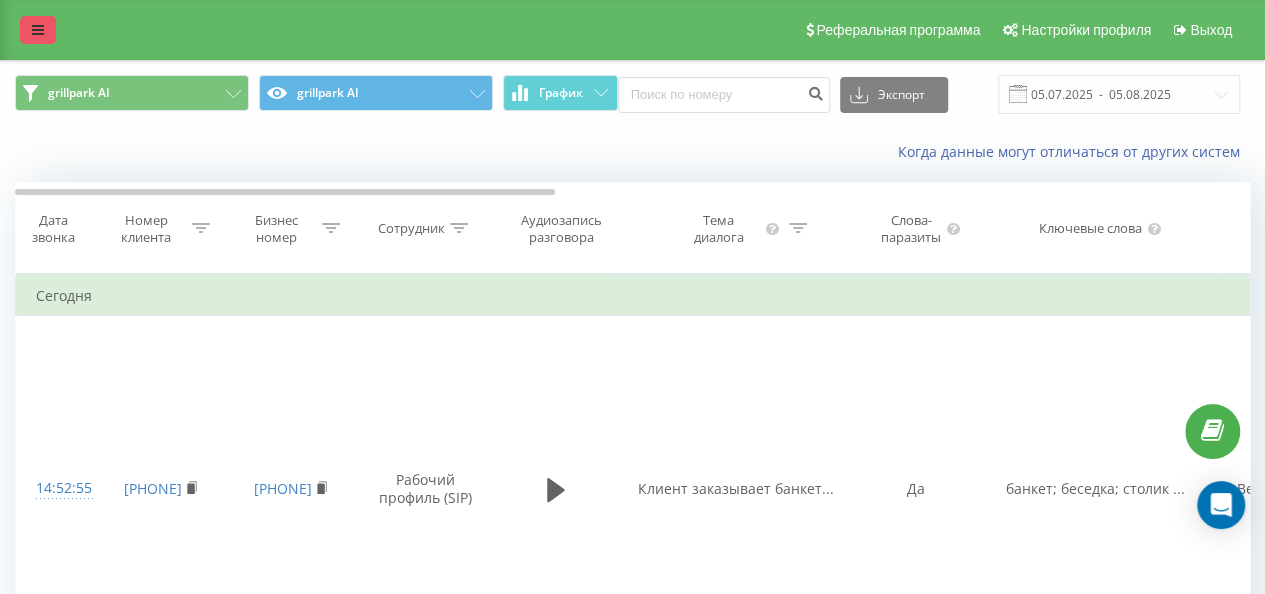 click at bounding box center [38, 30] 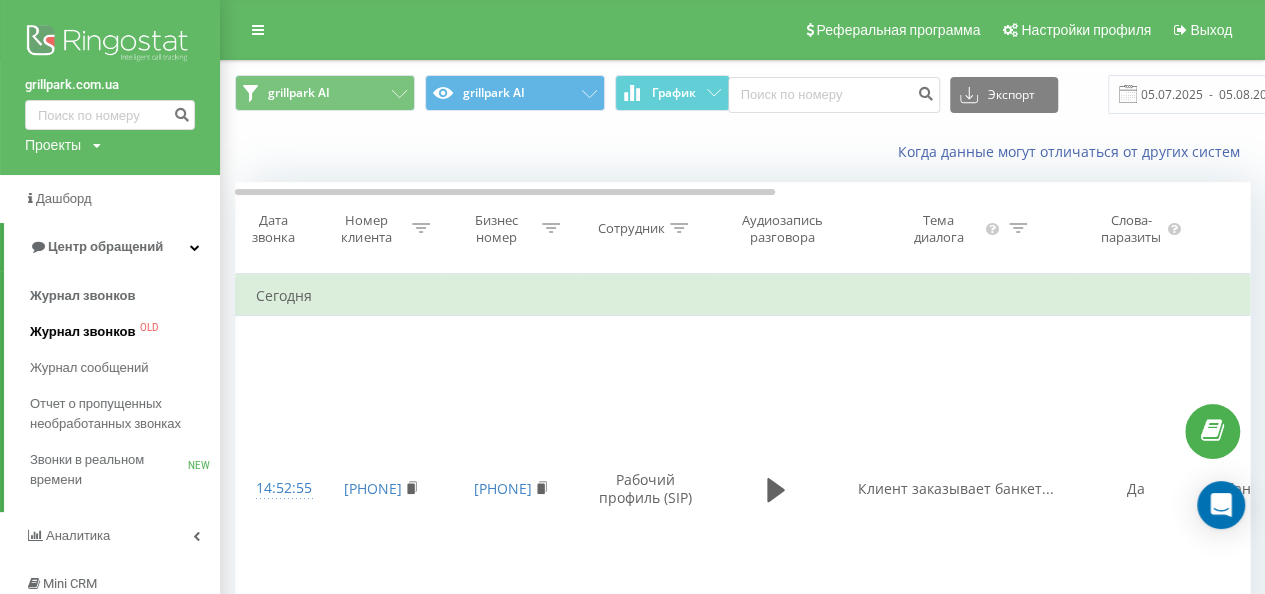 click on "Журнал звонков" at bounding box center (82, 332) 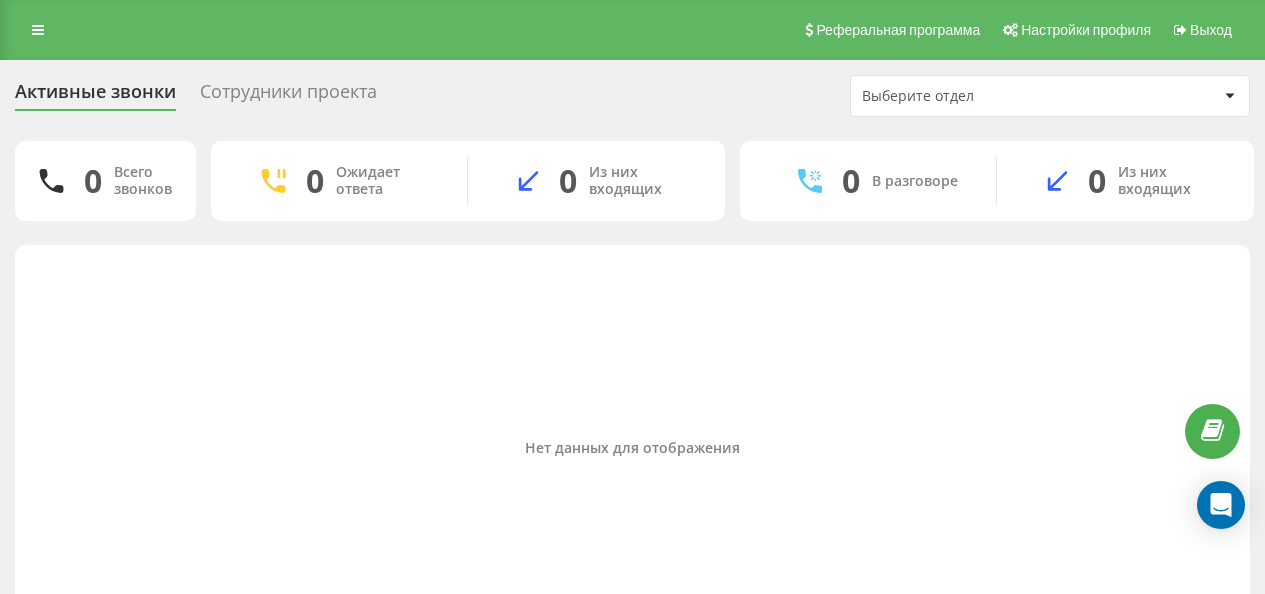 scroll, scrollTop: 0, scrollLeft: 0, axis: both 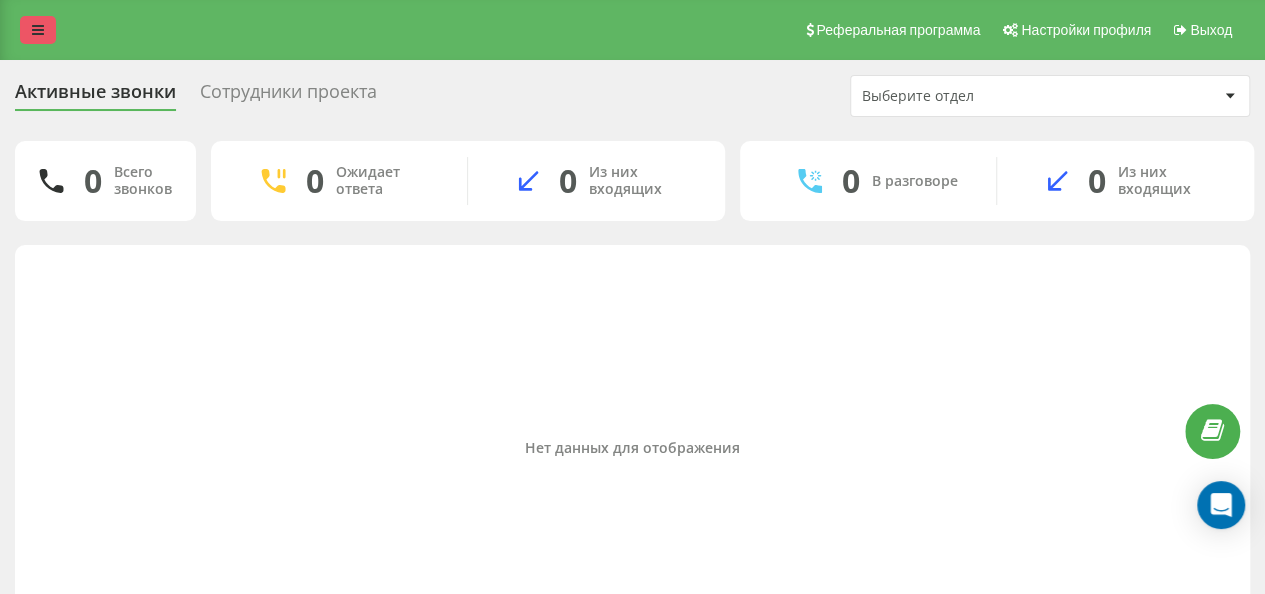click at bounding box center (38, 30) 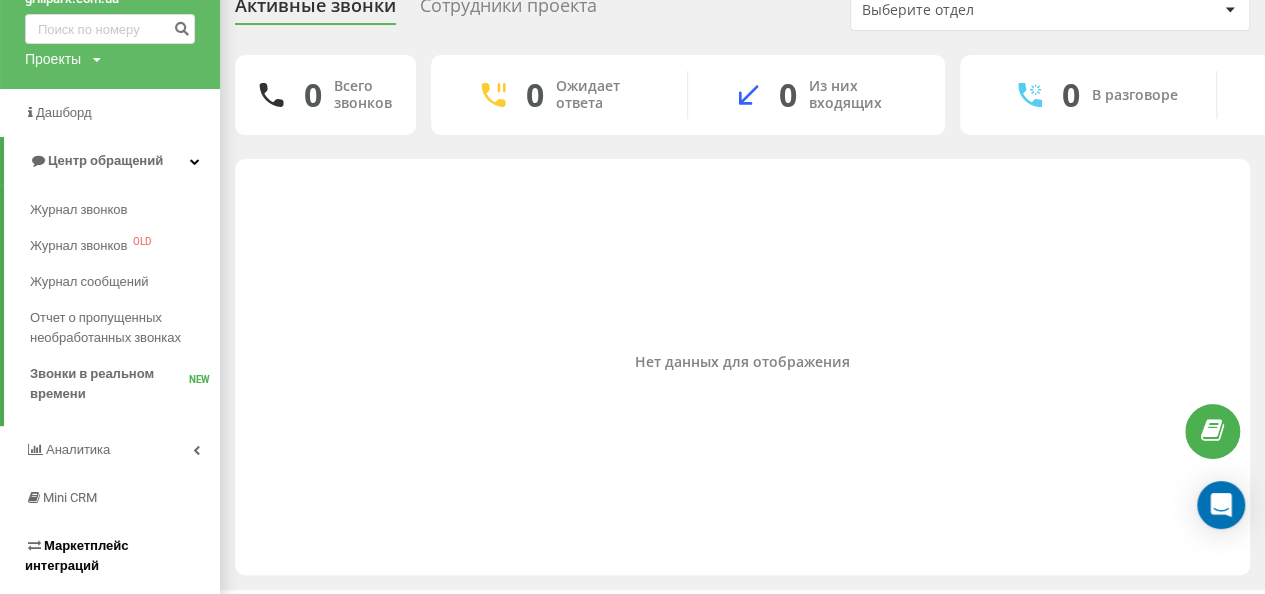 scroll, scrollTop: 0, scrollLeft: 0, axis: both 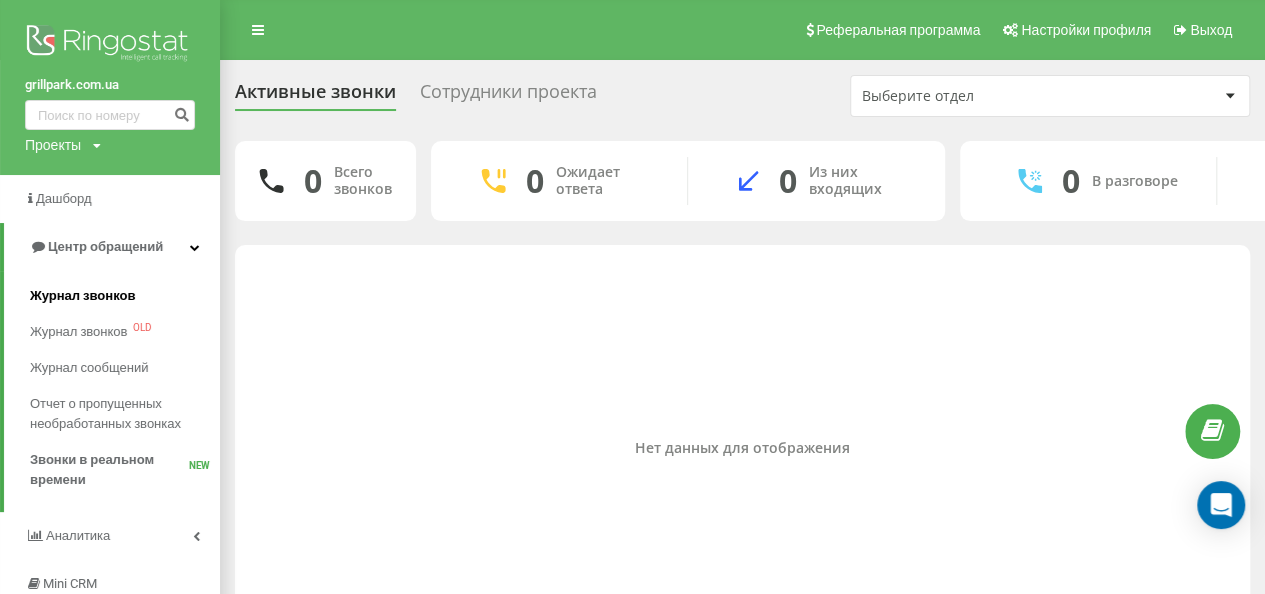 click on "Журнал звонков" at bounding box center (82, 296) 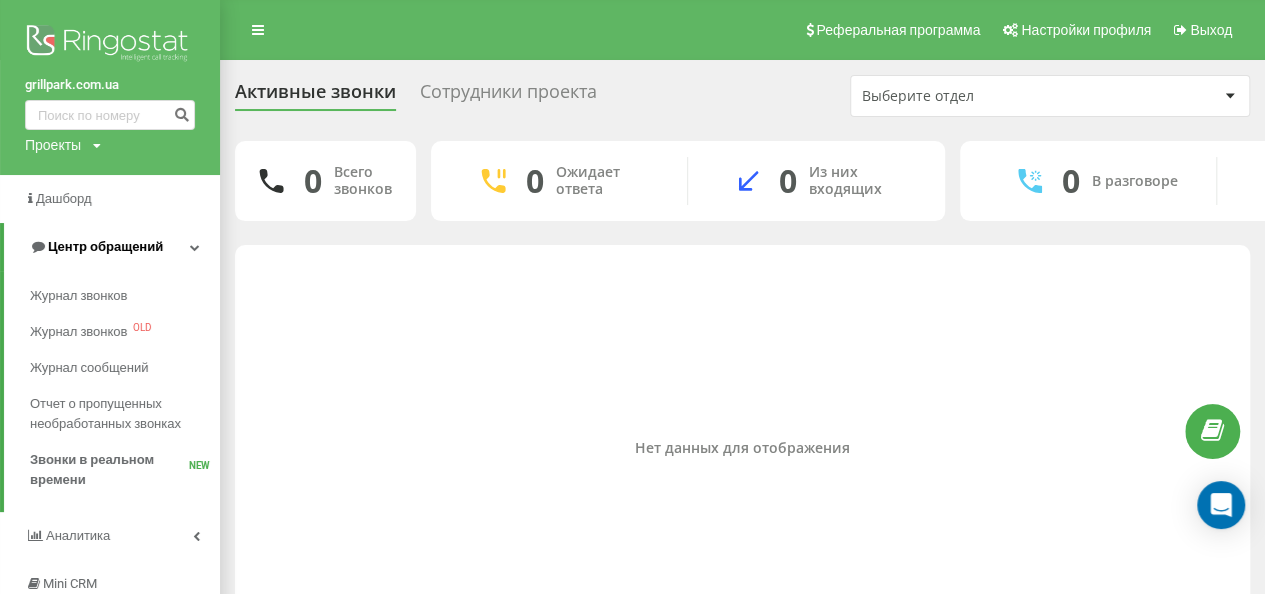 click on "Центр обращений" at bounding box center (105, 246) 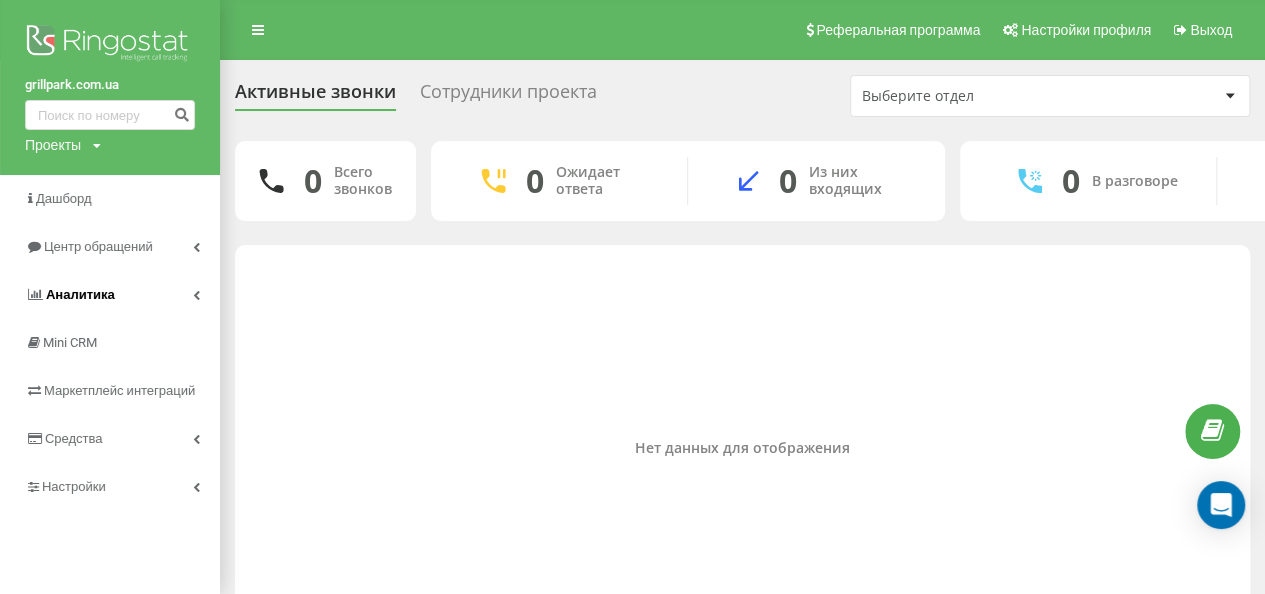 click on "Аналитика" at bounding box center (70, 295) 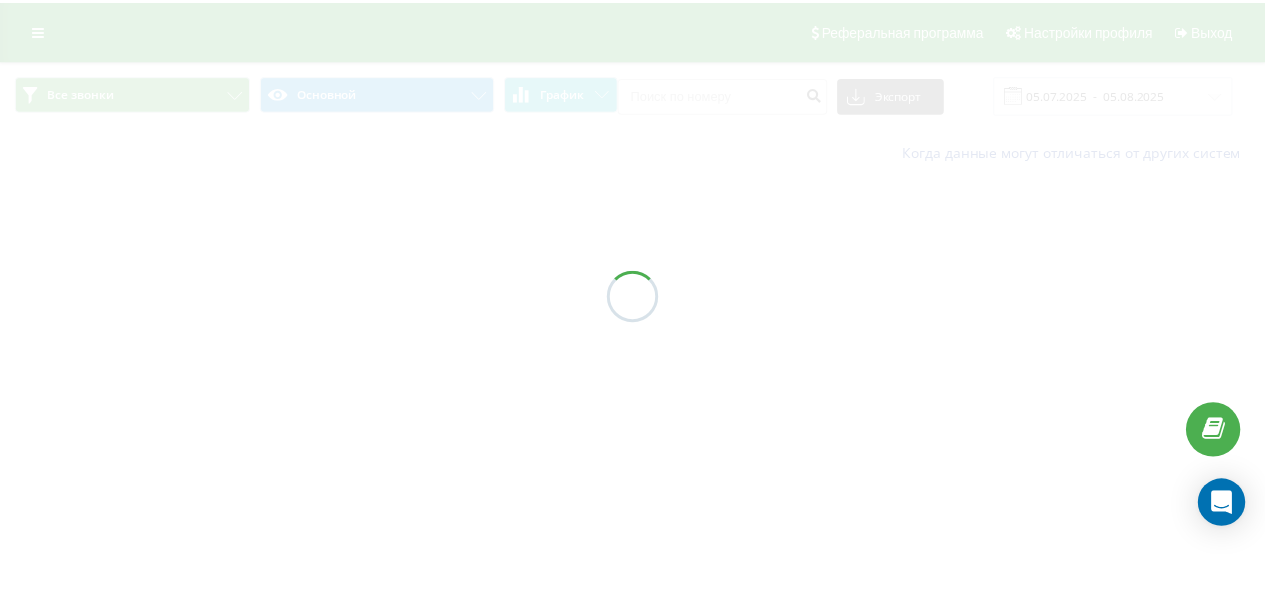 scroll, scrollTop: 0, scrollLeft: 0, axis: both 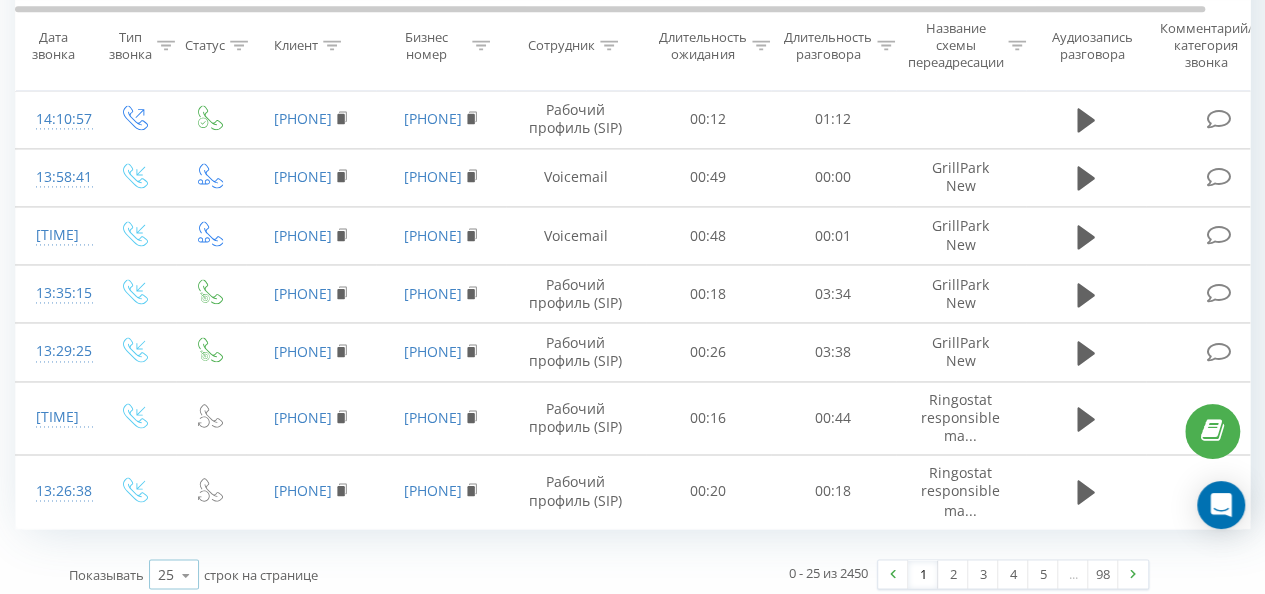 click at bounding box center (186, 574) 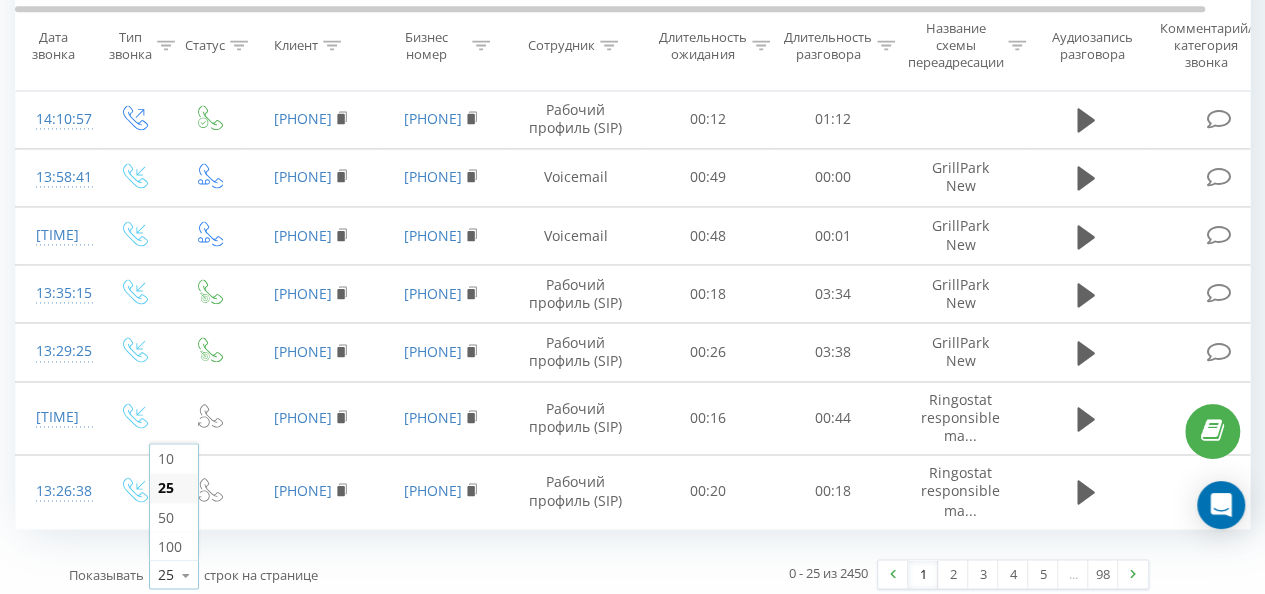 click on "100" at bounding box center (174, 545) 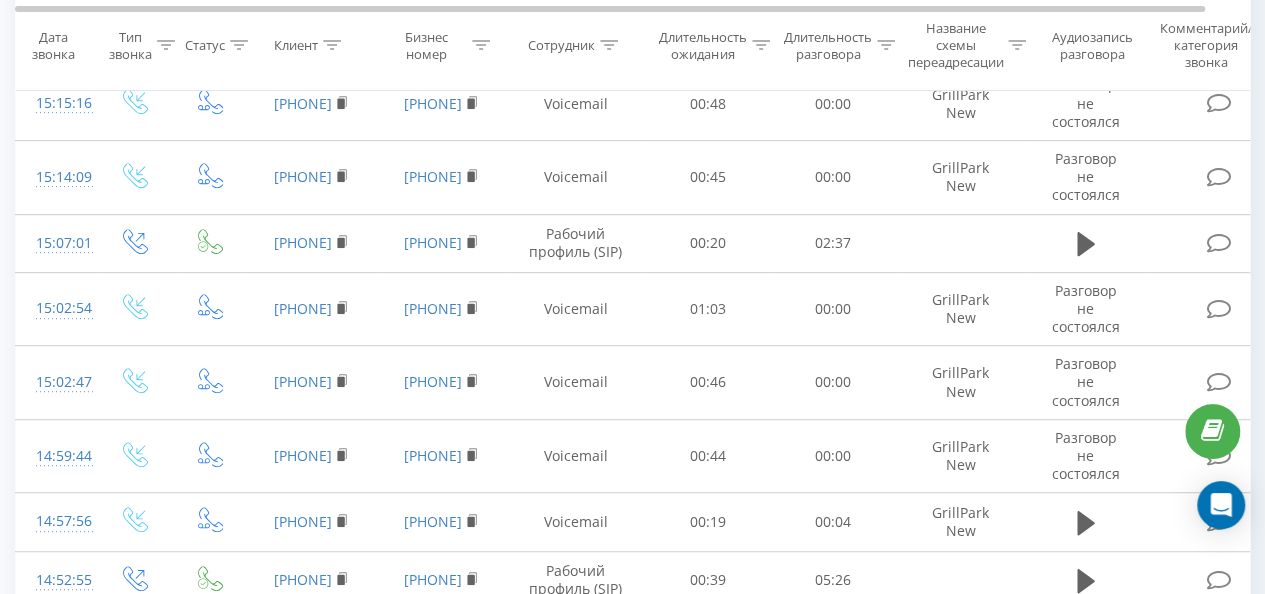 scroll, scrollTop: 0, scrollLeft: 0, axis: both 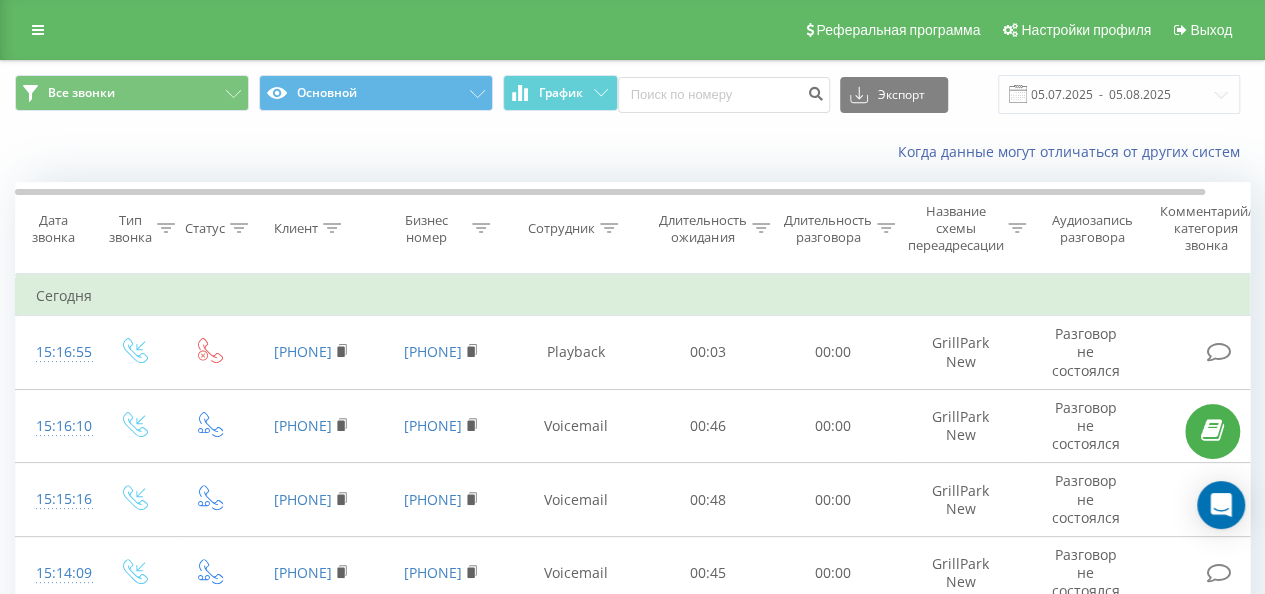 click on "Когда данные могут отличаться от других систем" at bounding box center [869, 152] 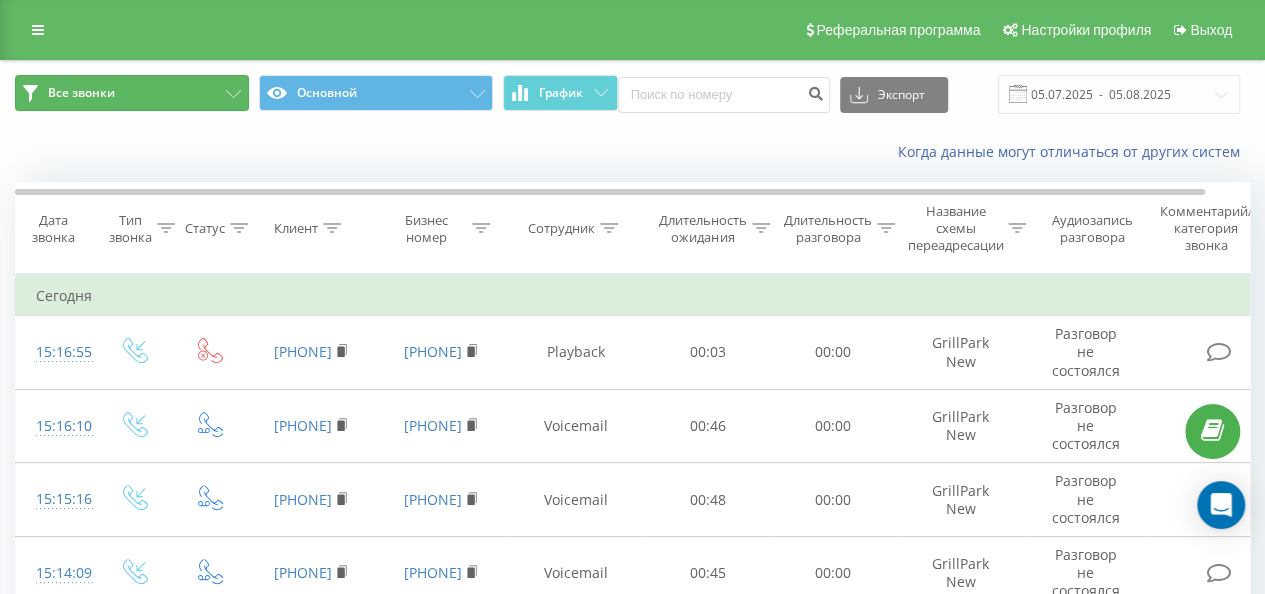 click 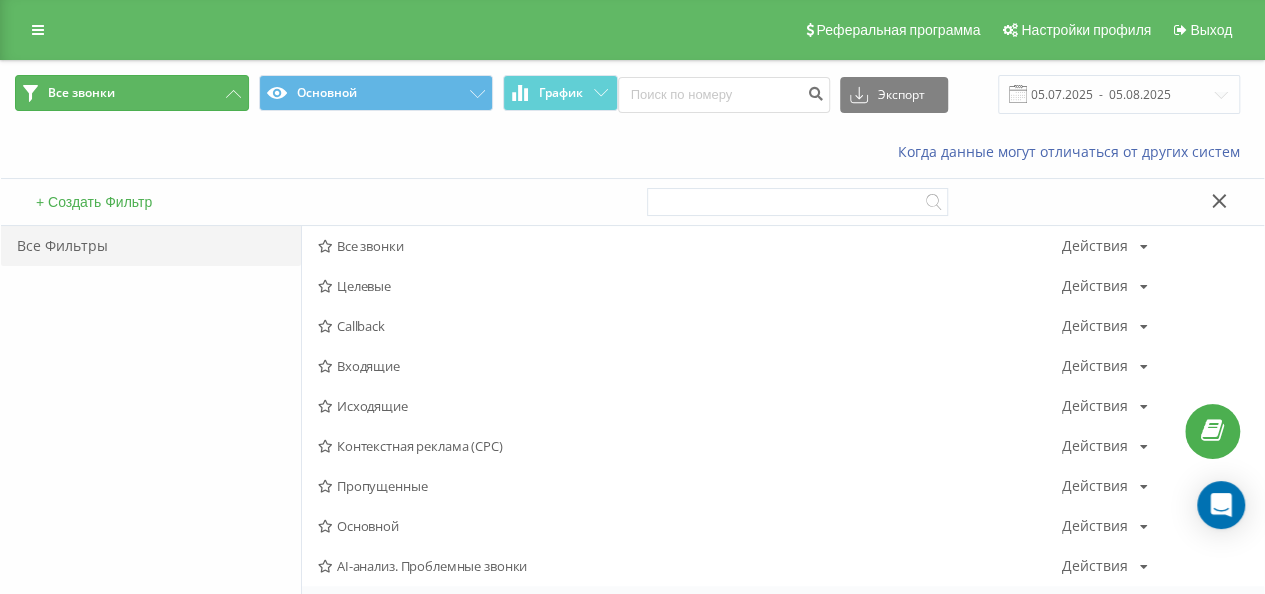 scroll, scrollTop: 100, scrollLeft: 0, axis: vertical 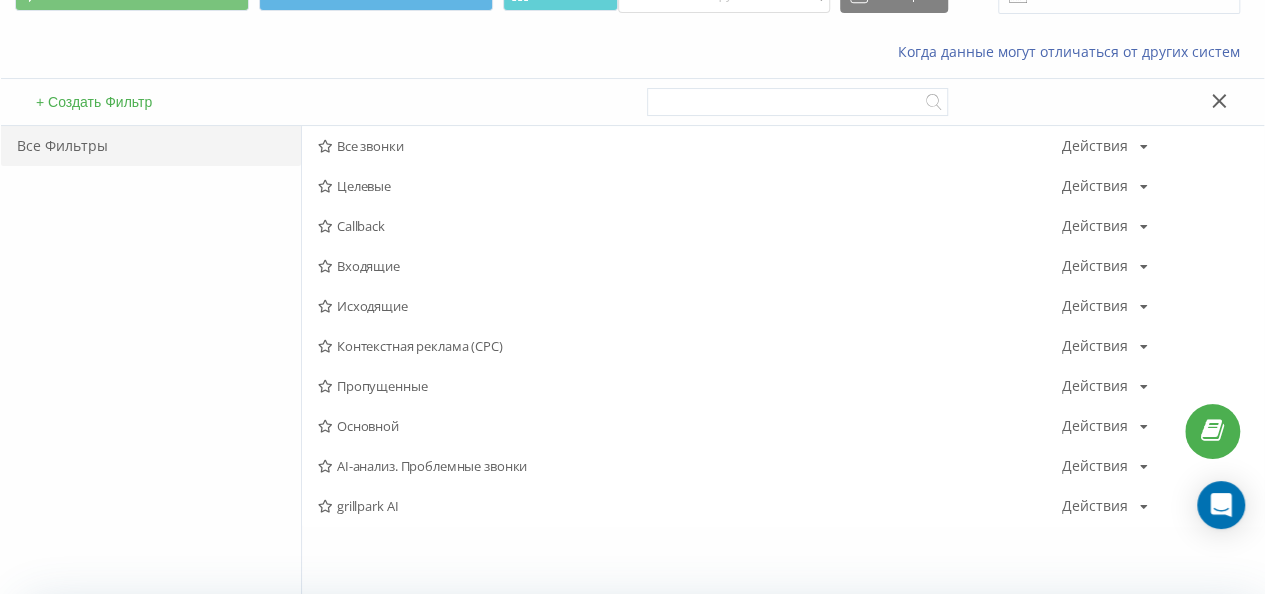click on "grillpark AI" at bounding box center (690, 506) 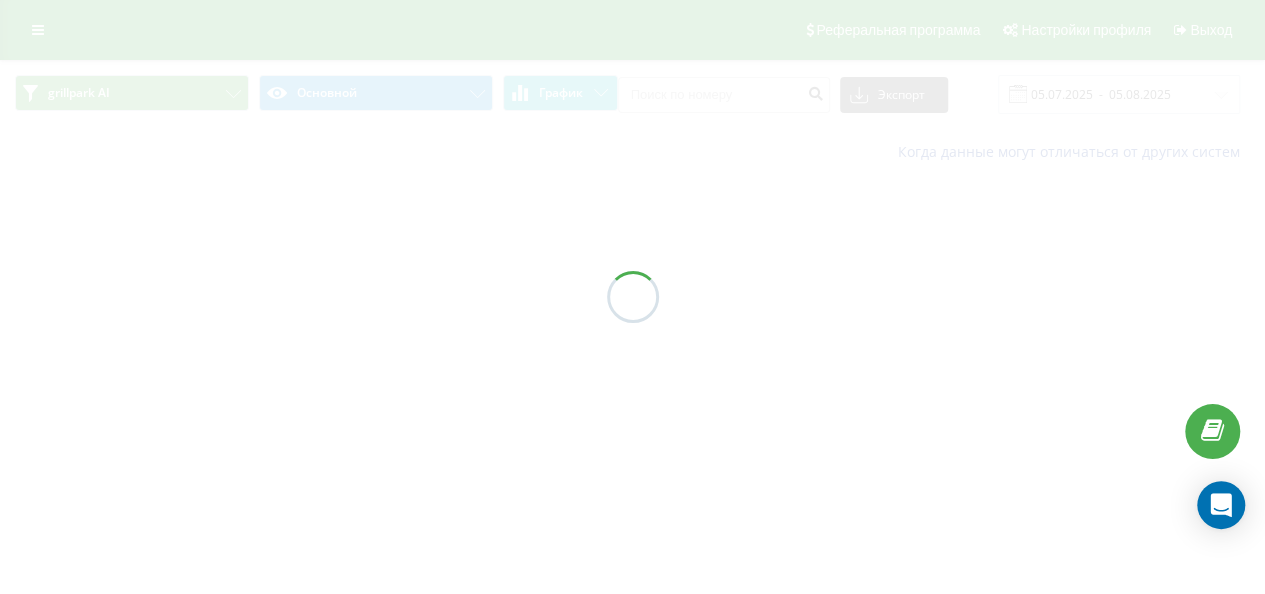 scroll, scrollTop: 0, scrollLeft: 0, axis: both 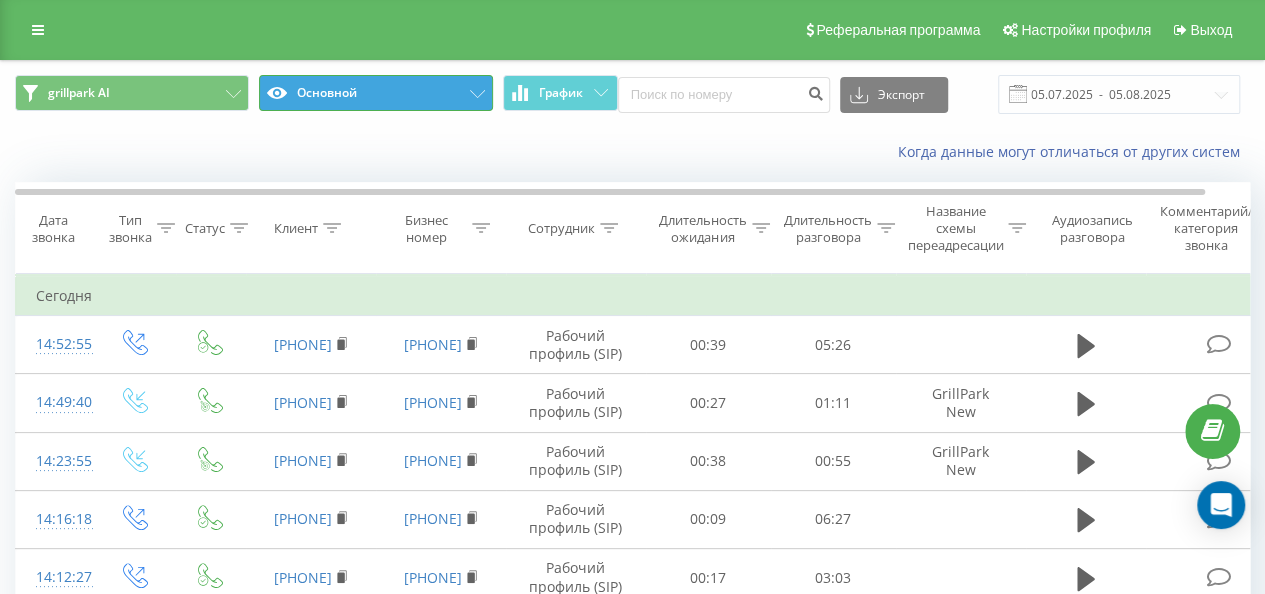 click 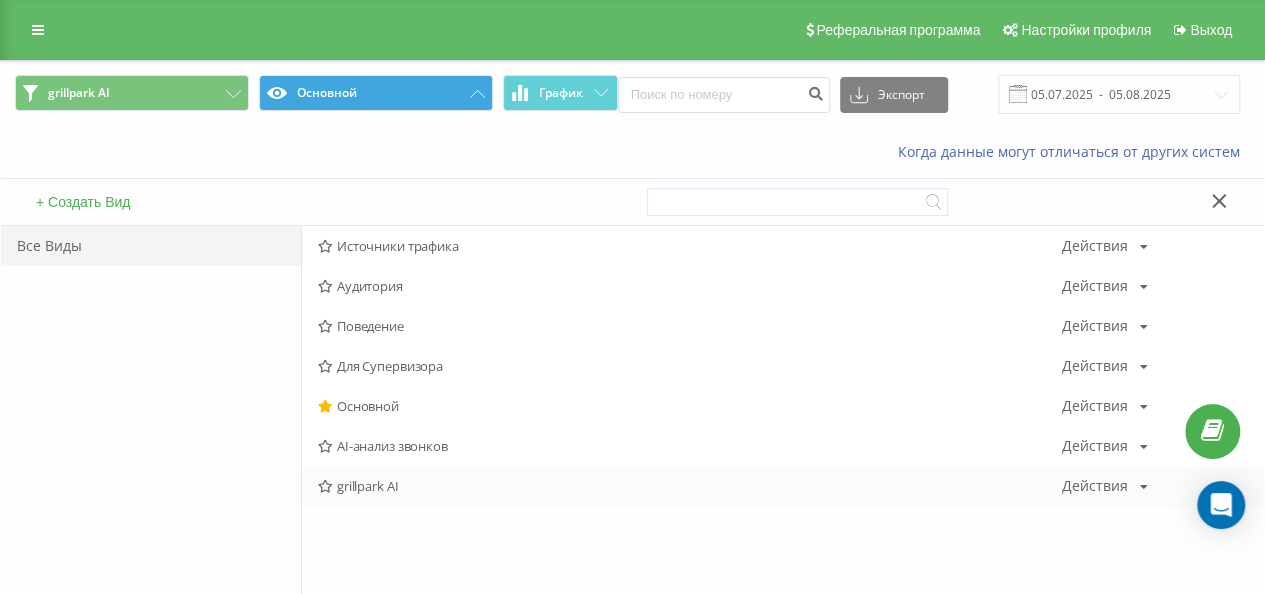 click on "grillpark AI" at bounding box center [690, 486] 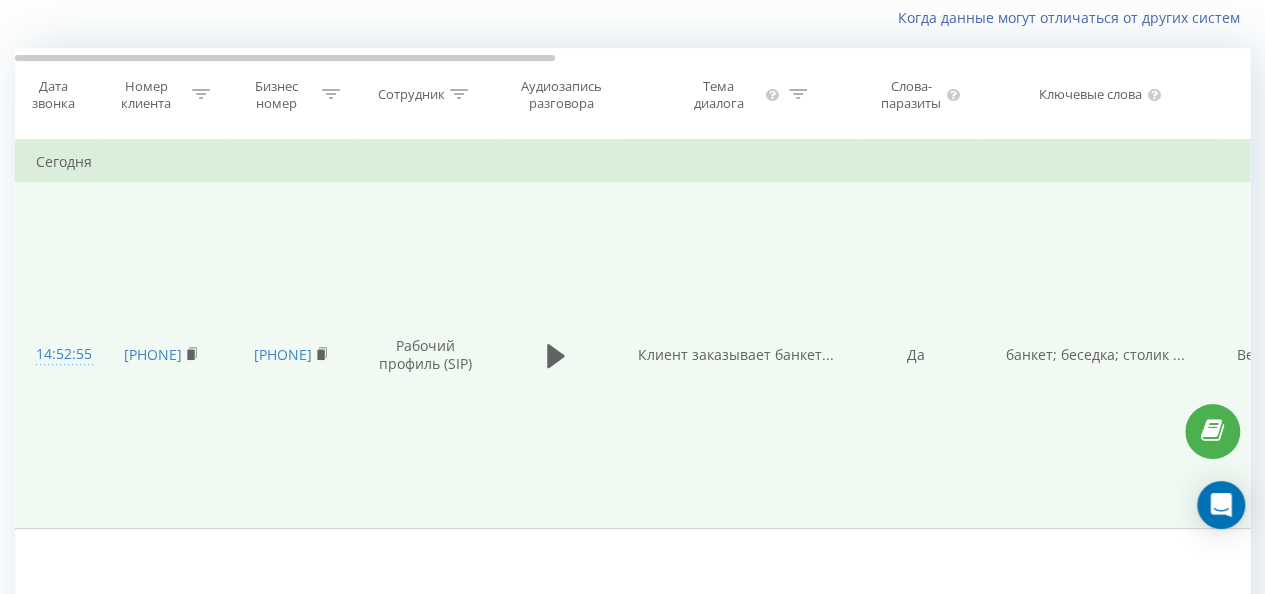 scroll, scrollTop: 0, scrollLeft: 0, axis: both 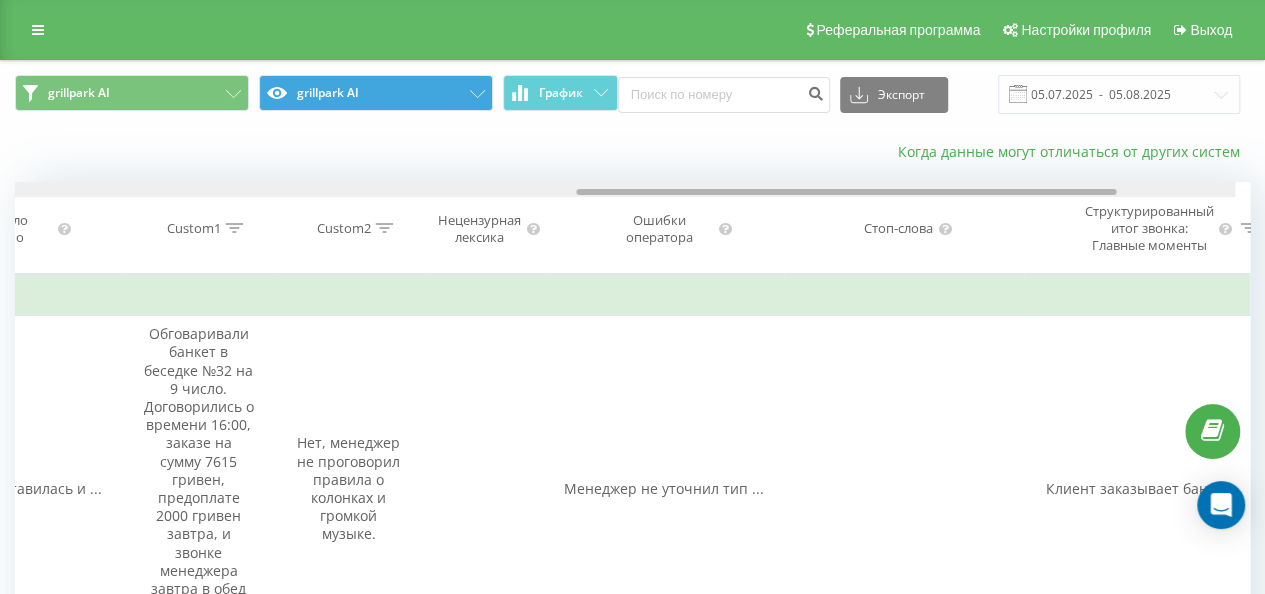 drag, startPoint x: 319, startPoint y: 190, endPoint x: 903, endPoint y: 160, distance: 584.77 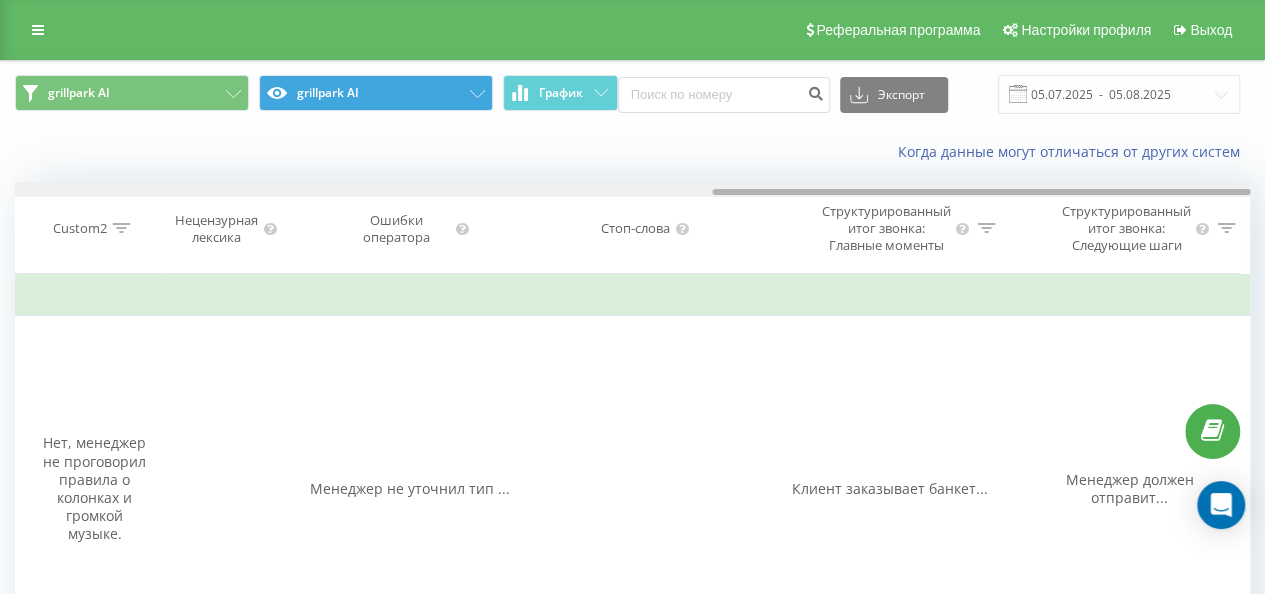 drag, startPoint x: 885, startPoint y: 189, endPoint x: 1088, endPoint y: 240, distance: 209.30838 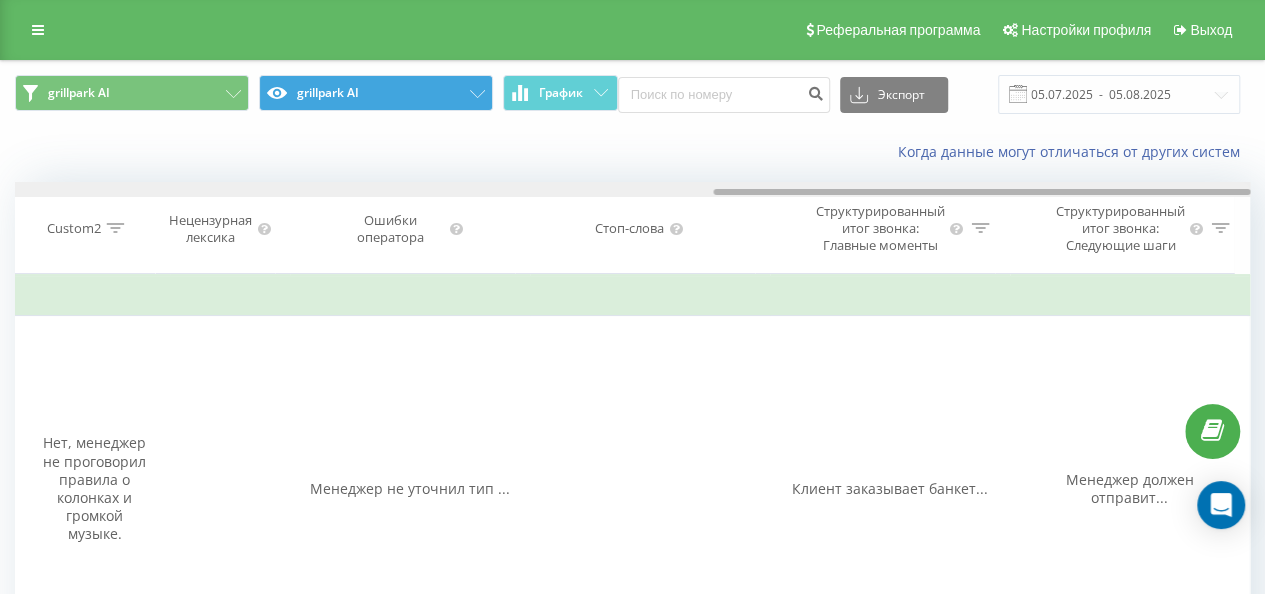 drag, startPoint x: 1006, startPoint y: 194, endPoint x: 1066, endPoint y: 233, distance: 71.561165 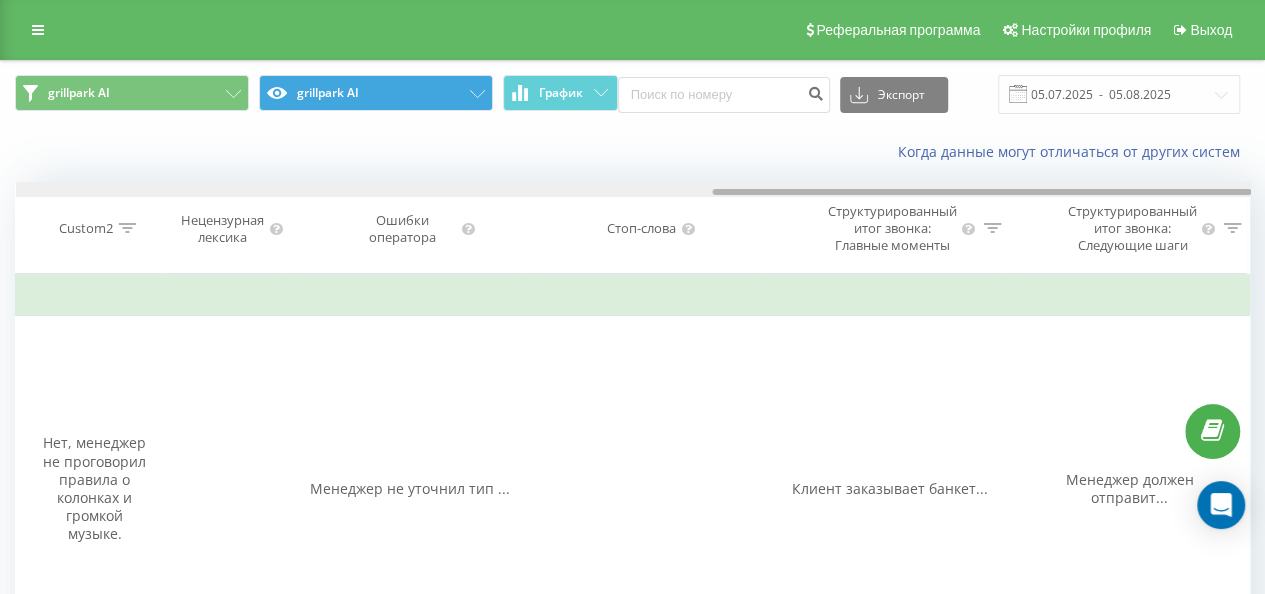 drag, startPoint x: 1015, startPoint y: 190, endPoint x: 1074, endPoint y: 192, distance: 59.03389 